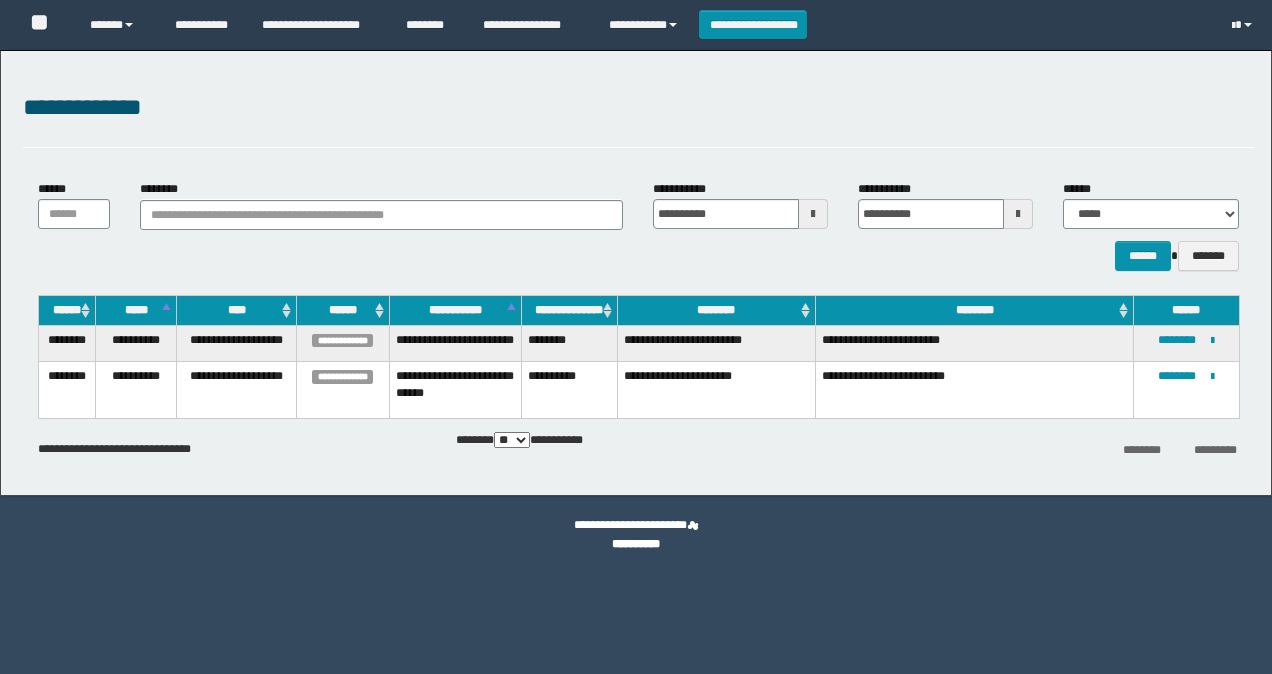 scroll, scrollTop: 0, scrollLeft: 0, axis: both 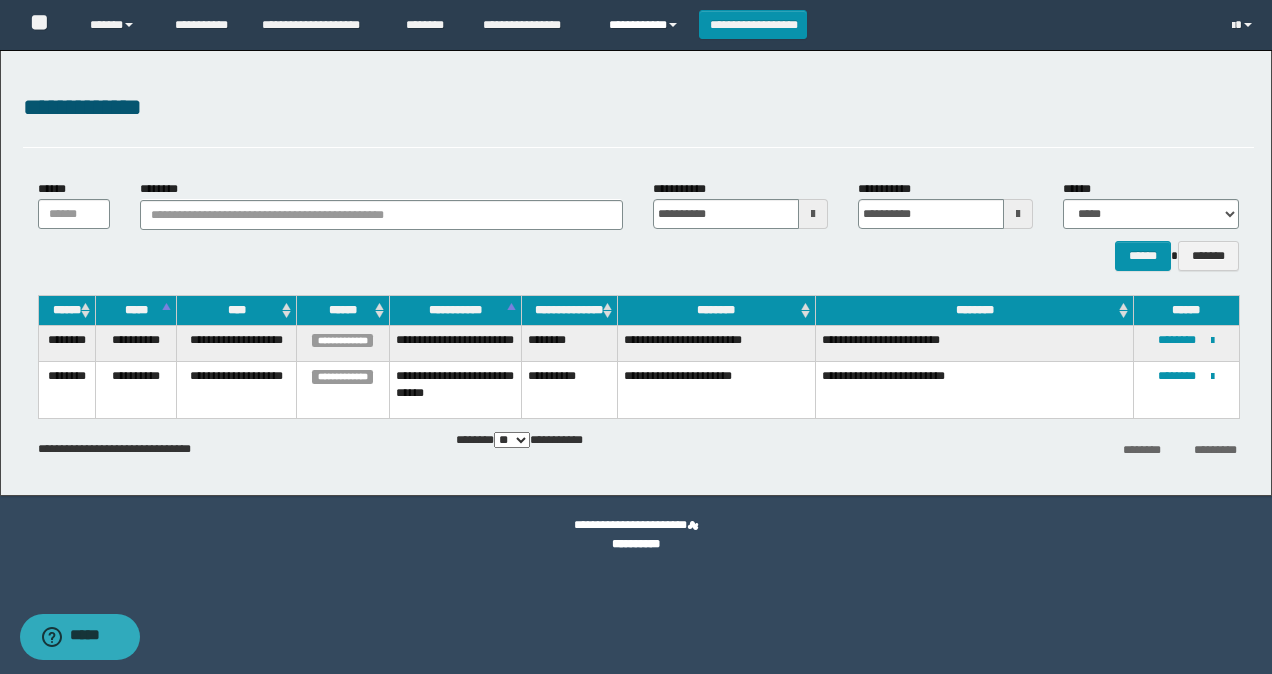 click on "**********" at bounding box center [646, 25] 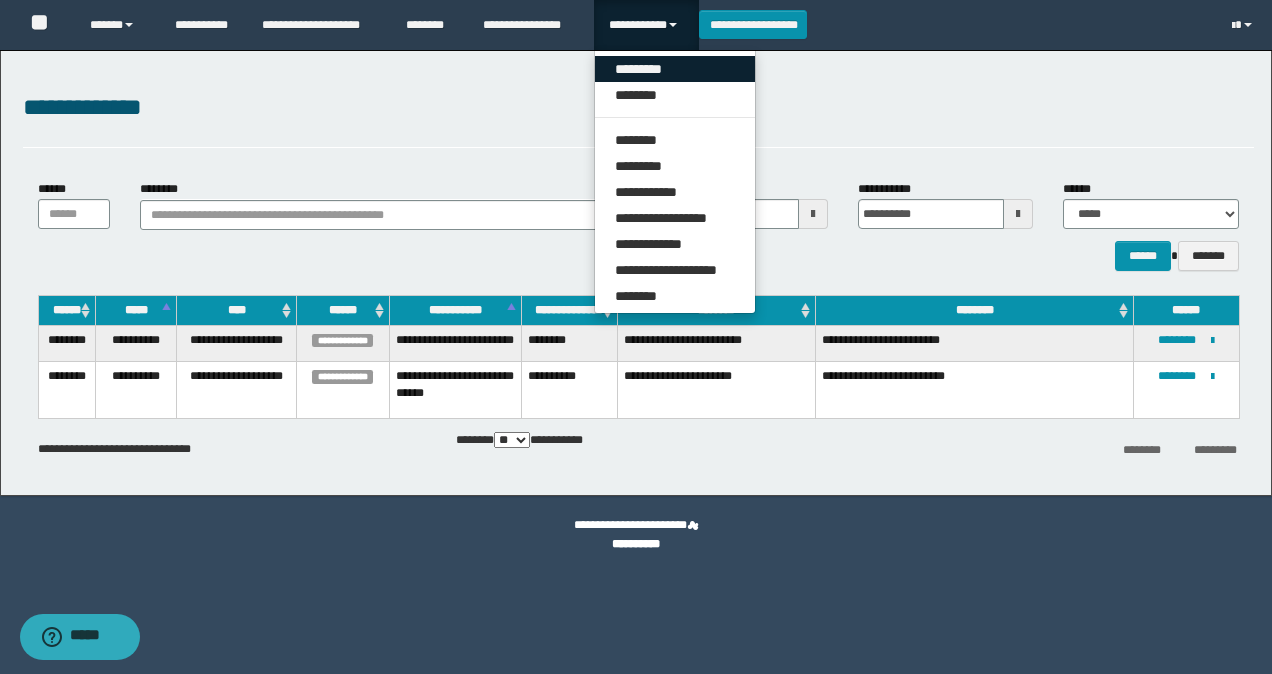 click on "*********" at bounding box center (675, 69) 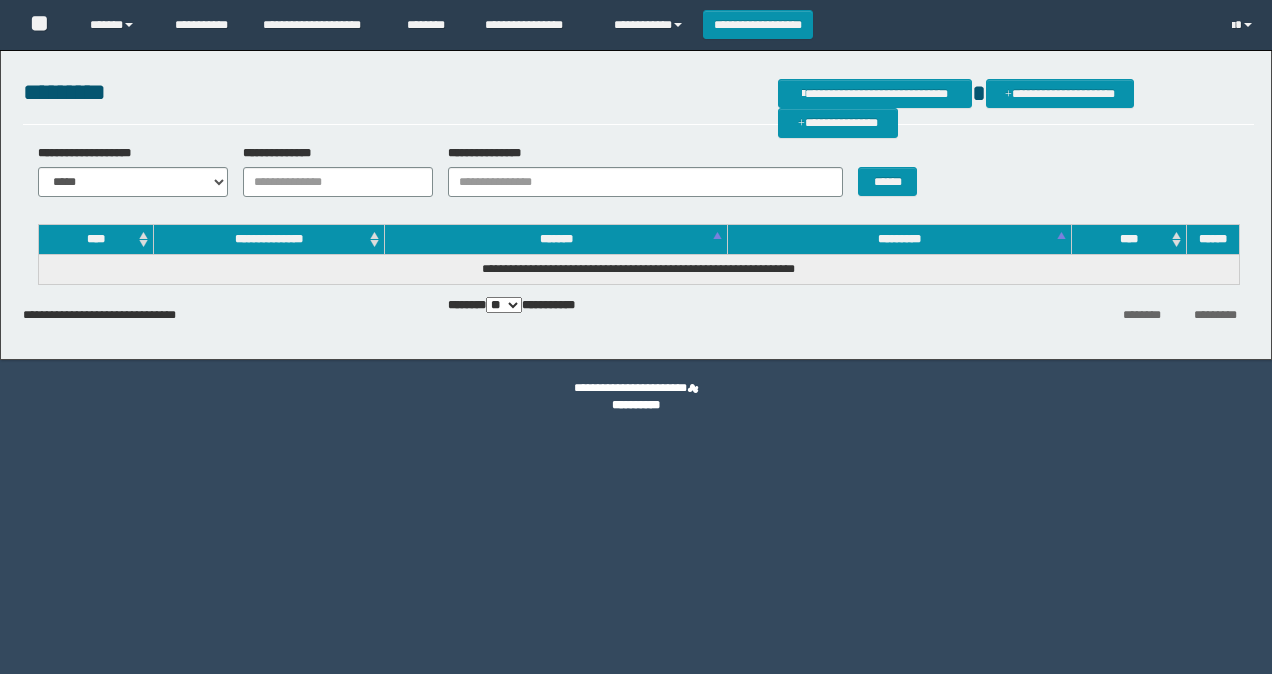 scroll, scrollTop: 0, scrollLeft: 0, axis: both 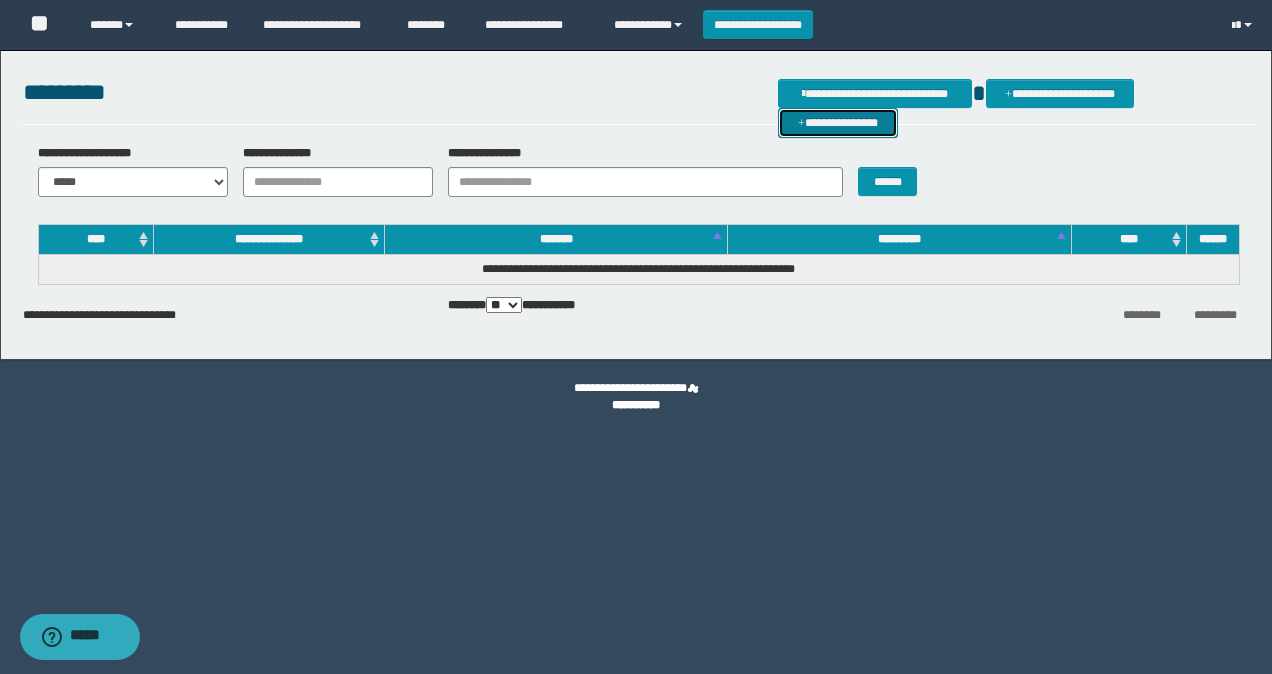 click on "**********" at bounding box center (838, 122) 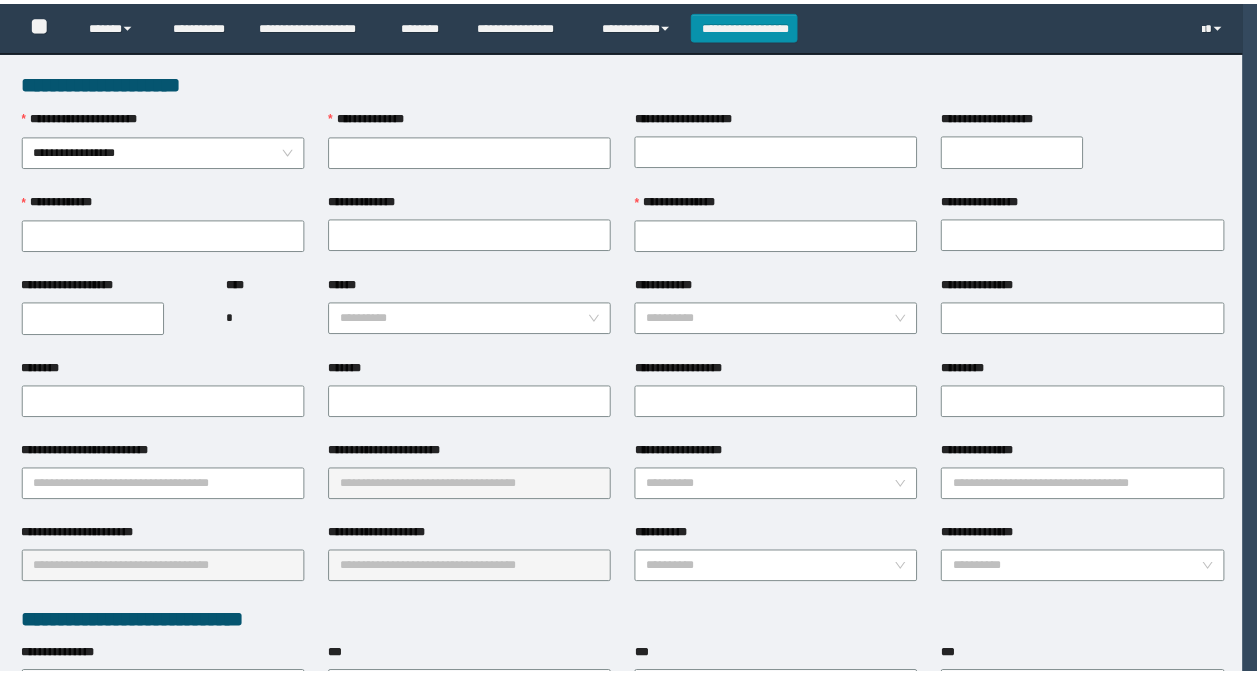 scroll, scrollTop: 0, scrollLeft: 0, axis: both 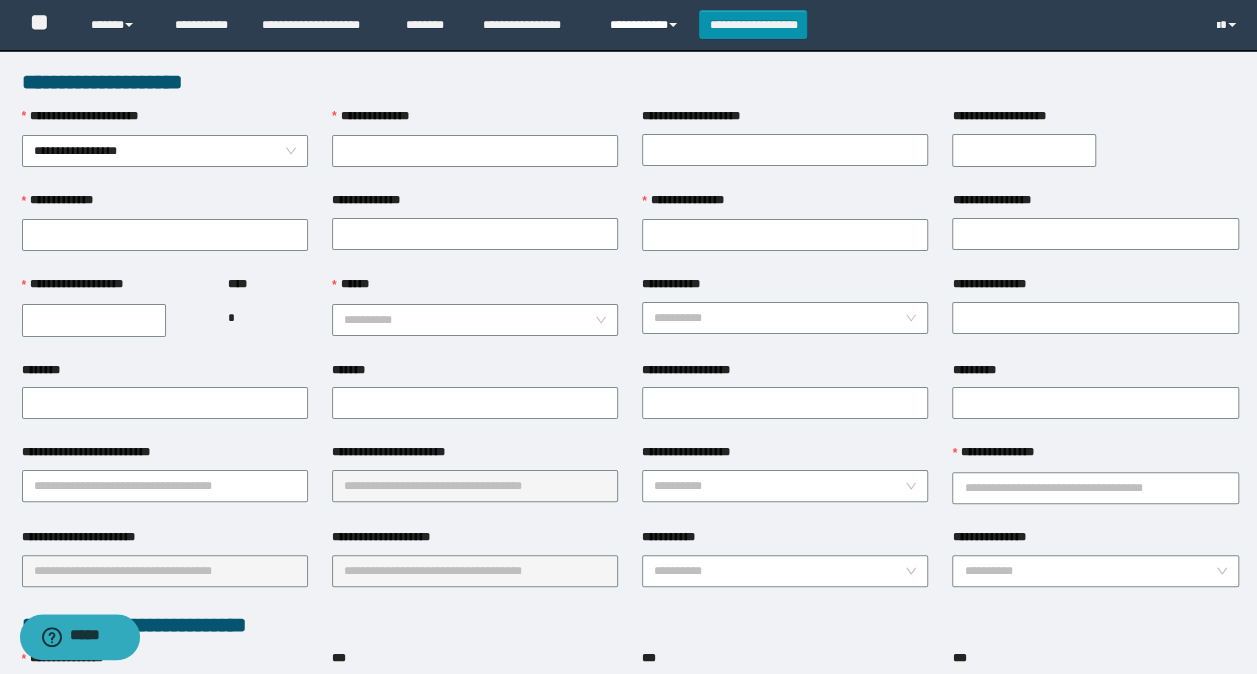 click on "**********" at bounding box center [646, 25] 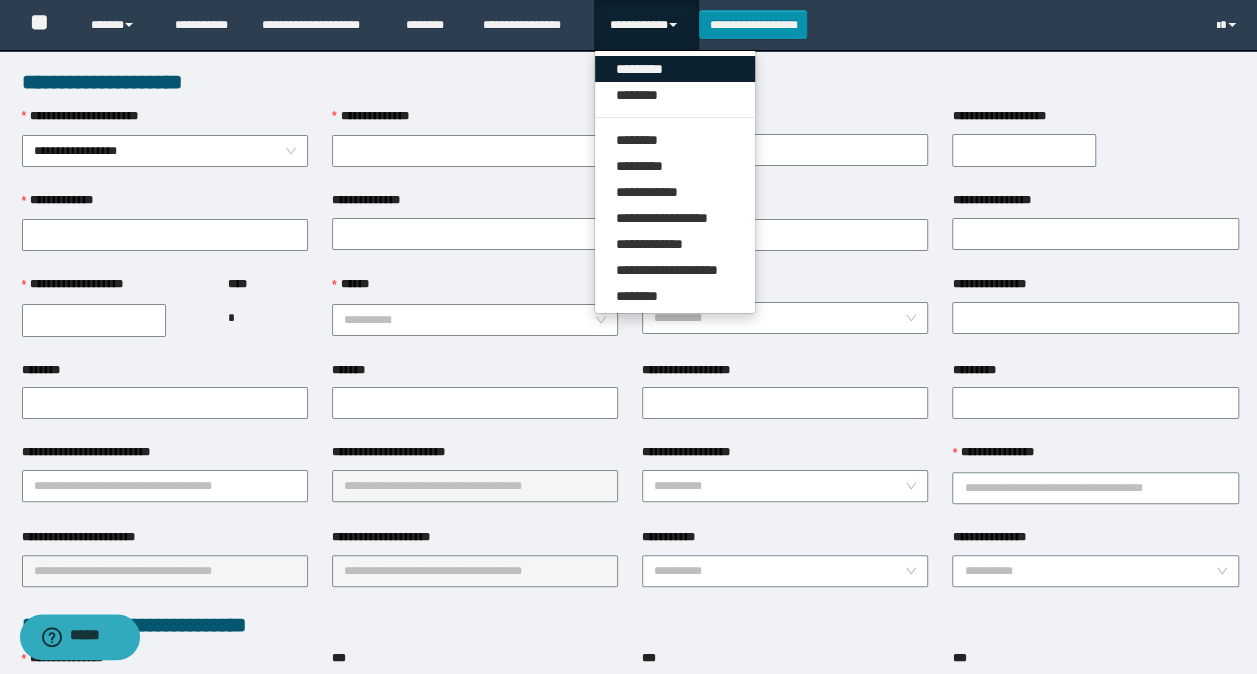 click on "*********" at bounding box center [675, 69] 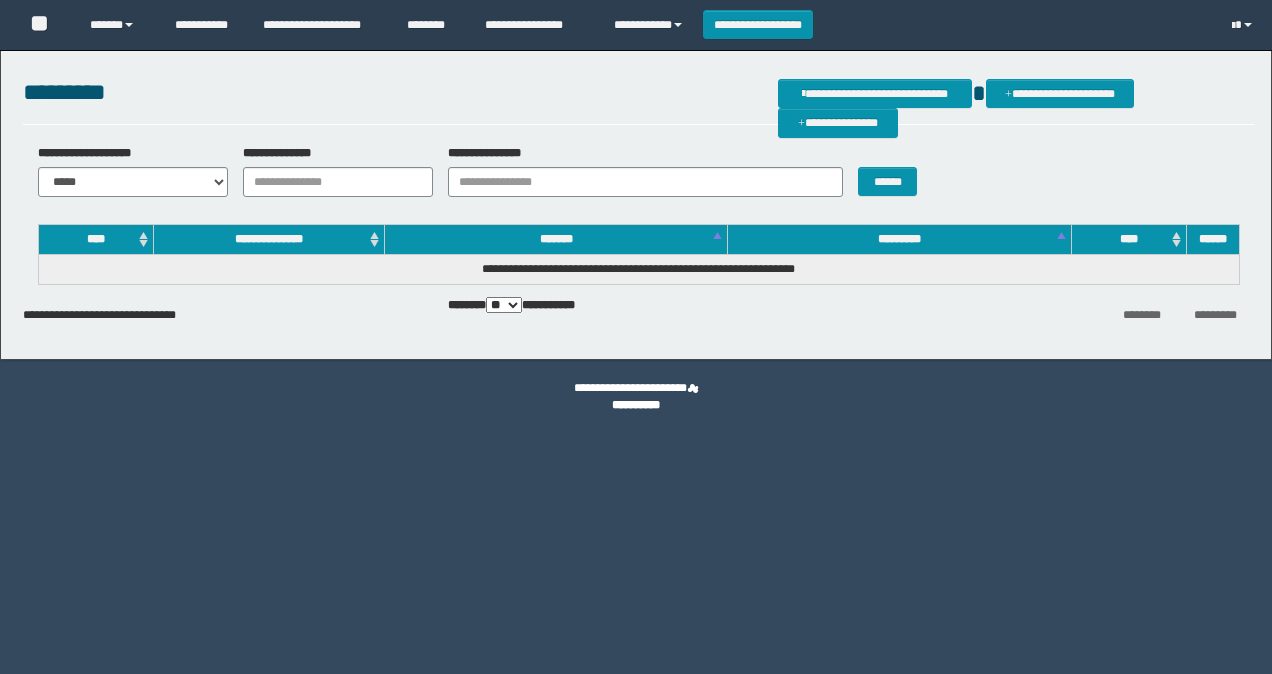 scroll, scrollTop: 0, scrollLeft: 0, axis: both 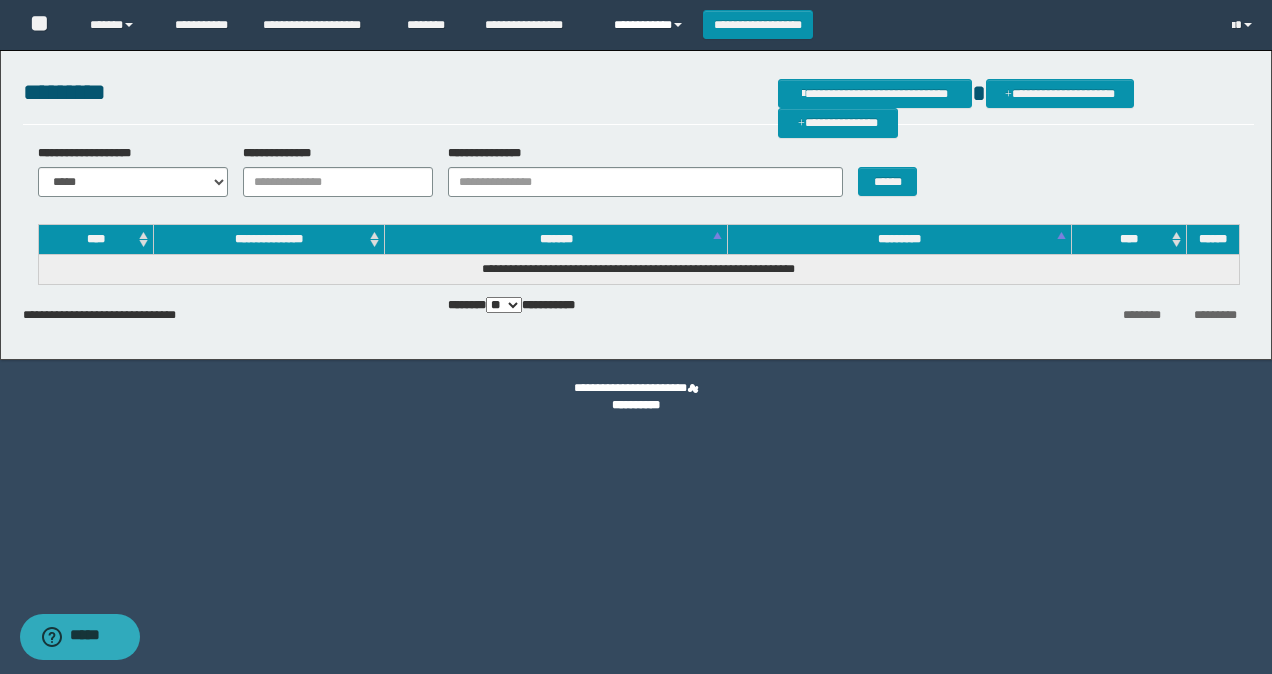 click on "**********" at bounding box center [651, 25] 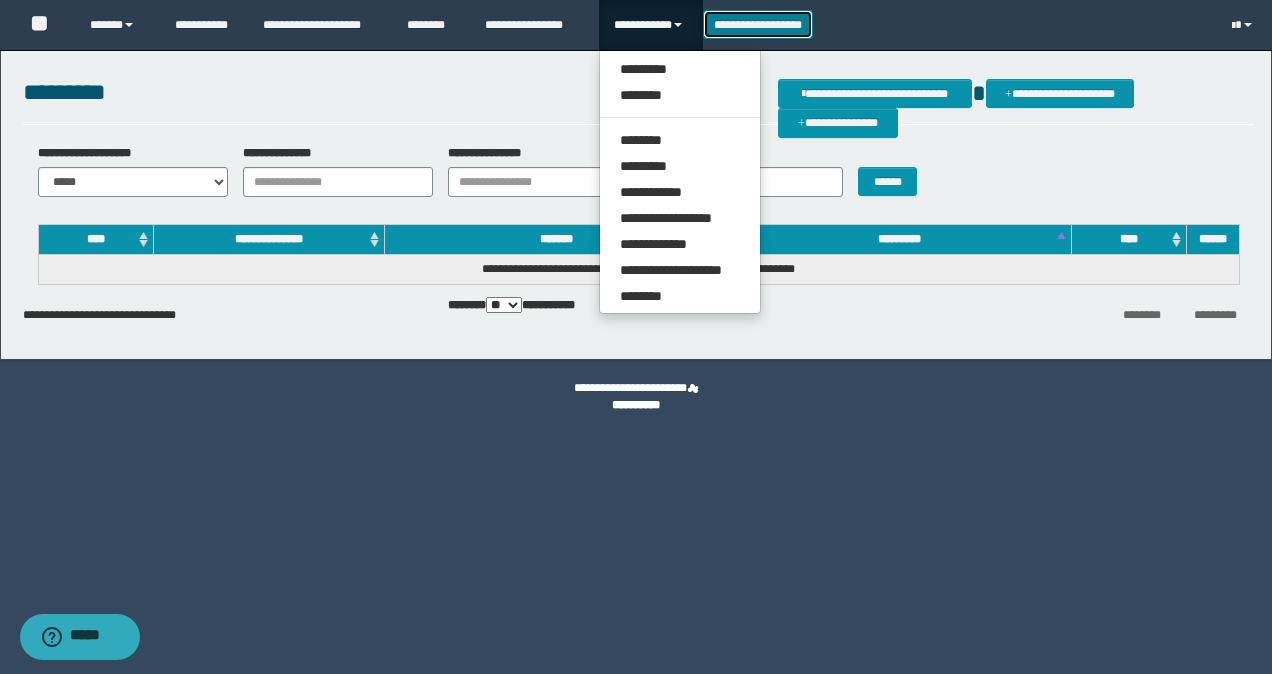 click on "**********" at bounding box center [758, 24] 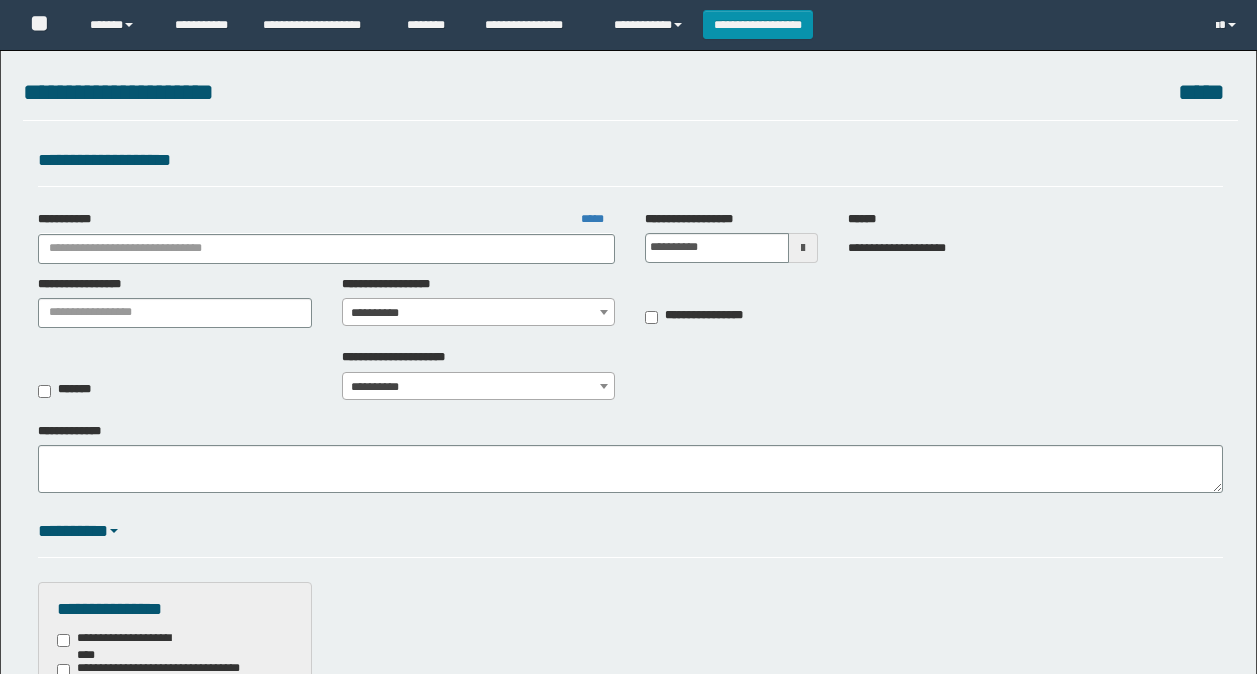 scroll, scrollTop: 0, scrollLeft: 0, axis: both 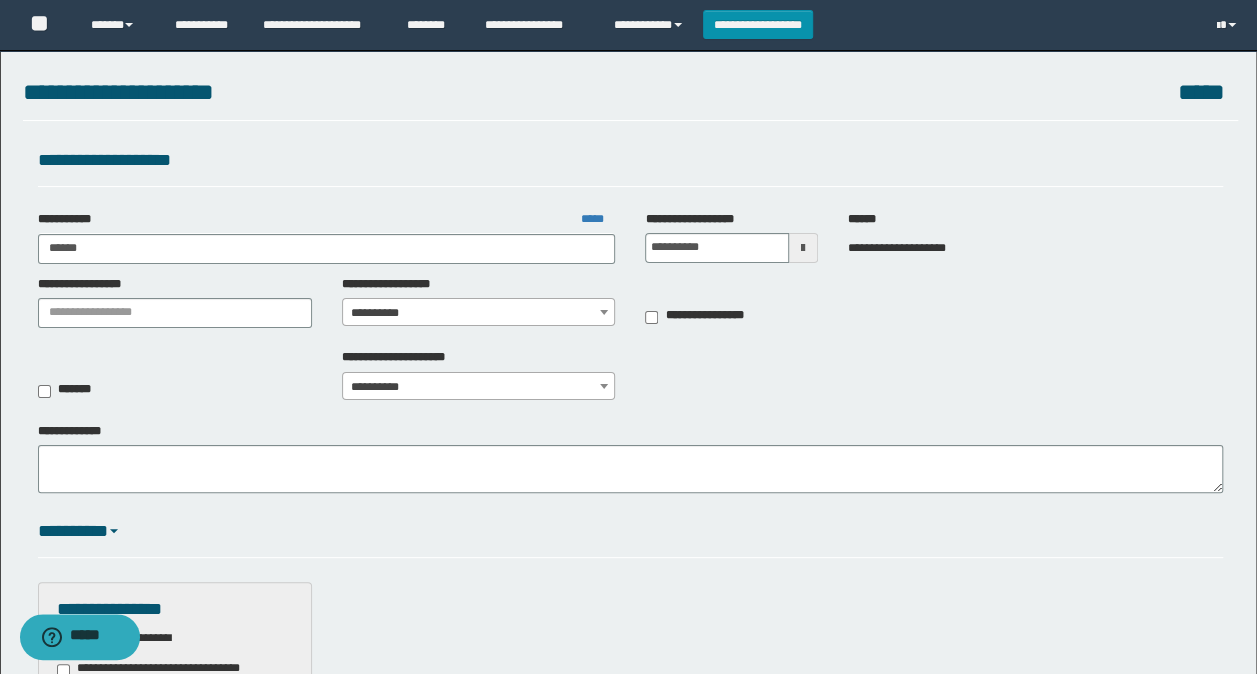 type on "*******" 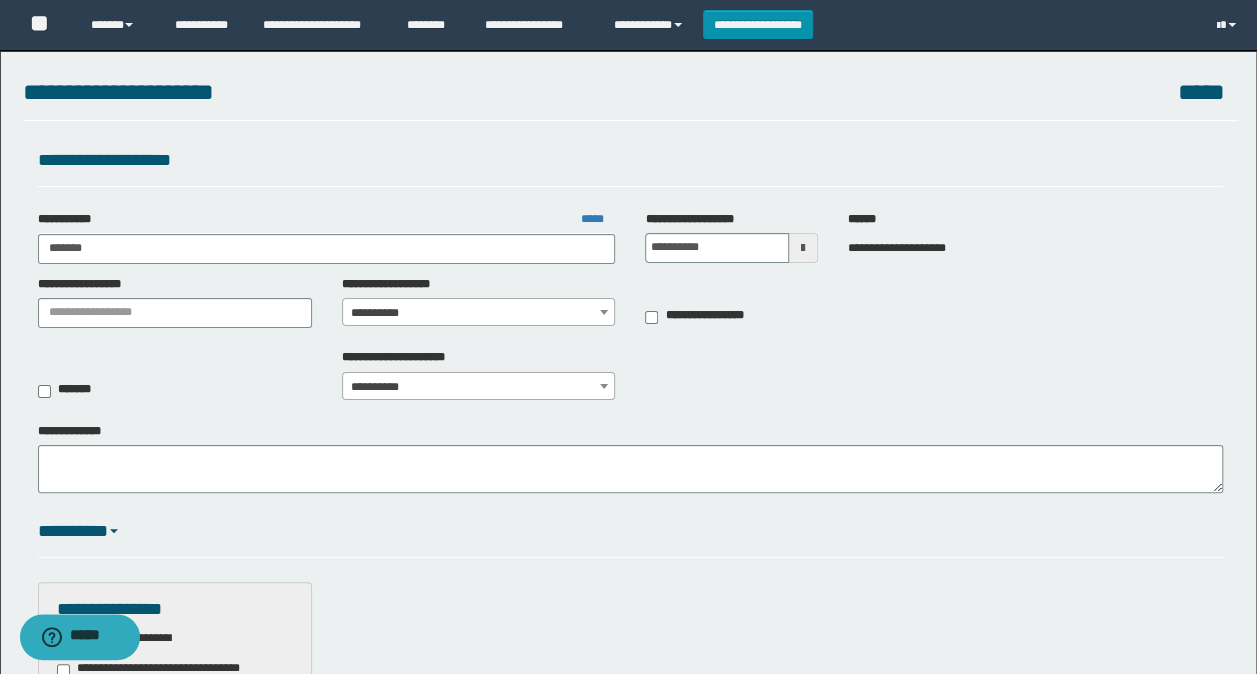type on "*******" 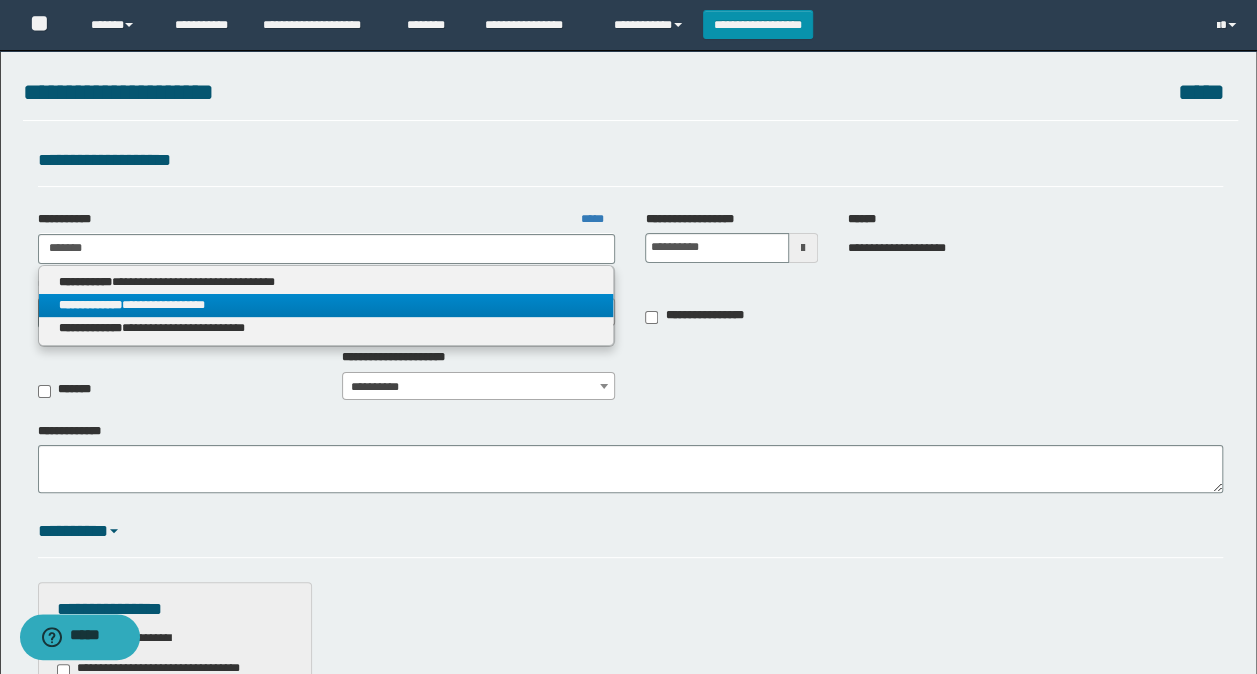 type on "*******" 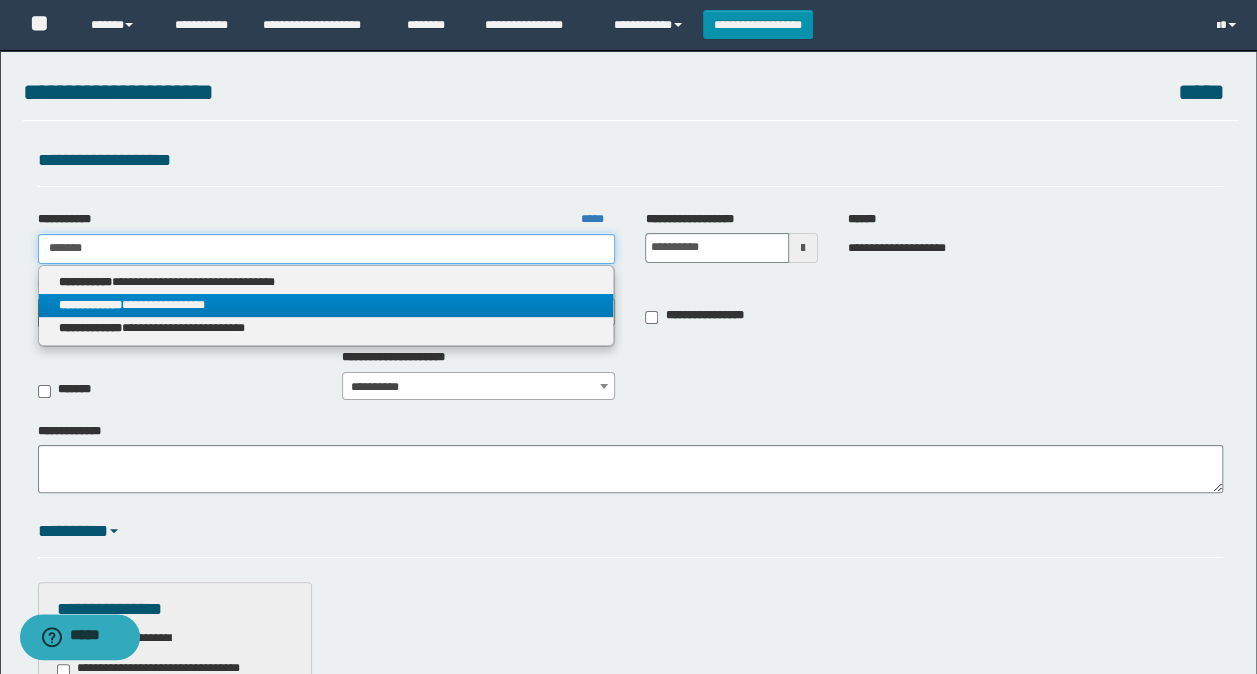 type 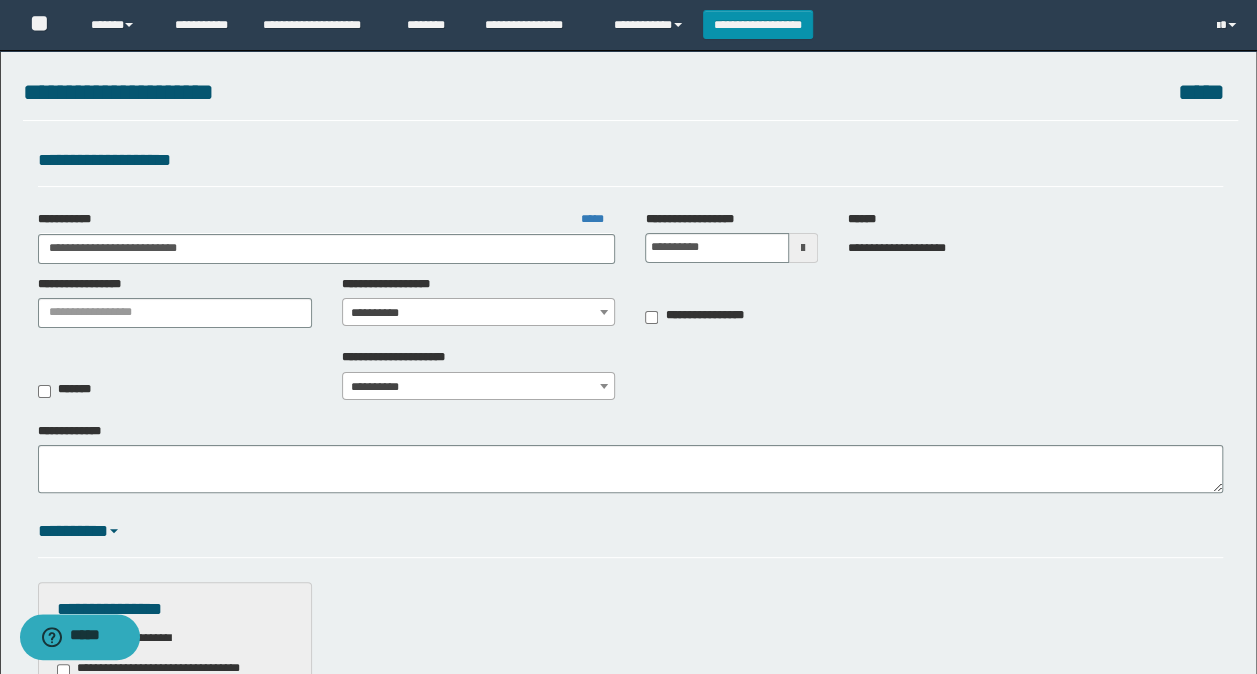 click on "**********" at bounding box center [479, 313] 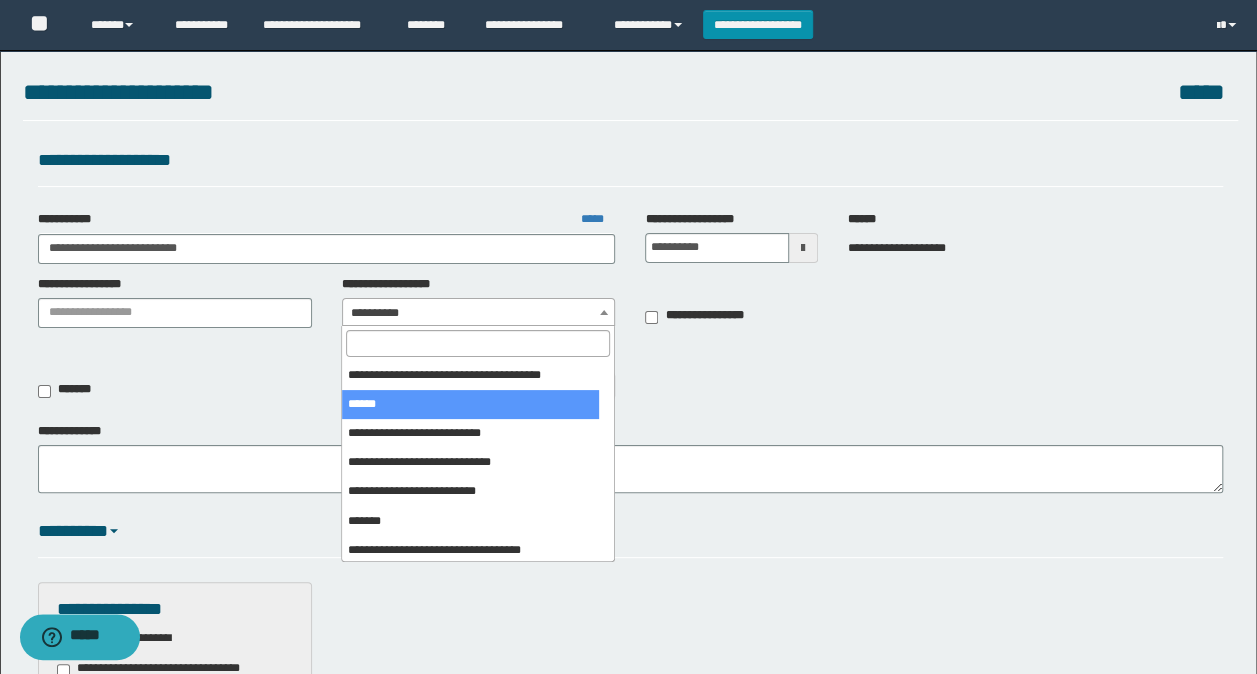 scroll, scrollTop: 100, scrollLeft: 0, axis: vertical 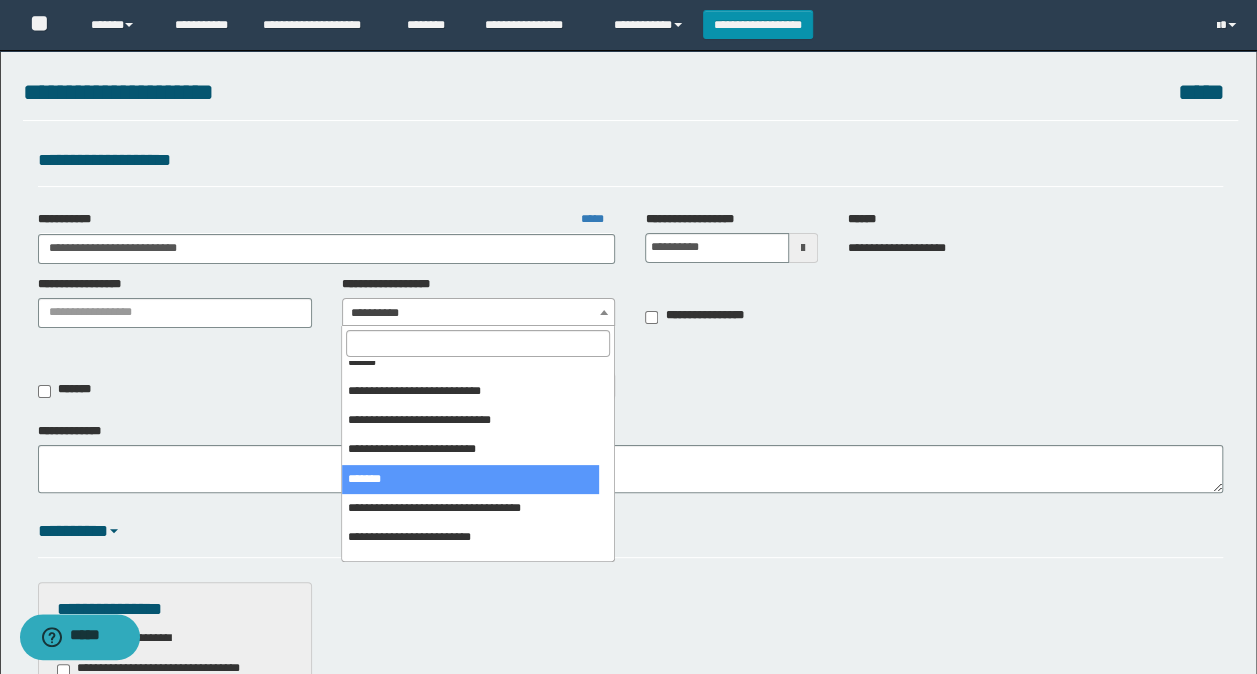 select on "***" 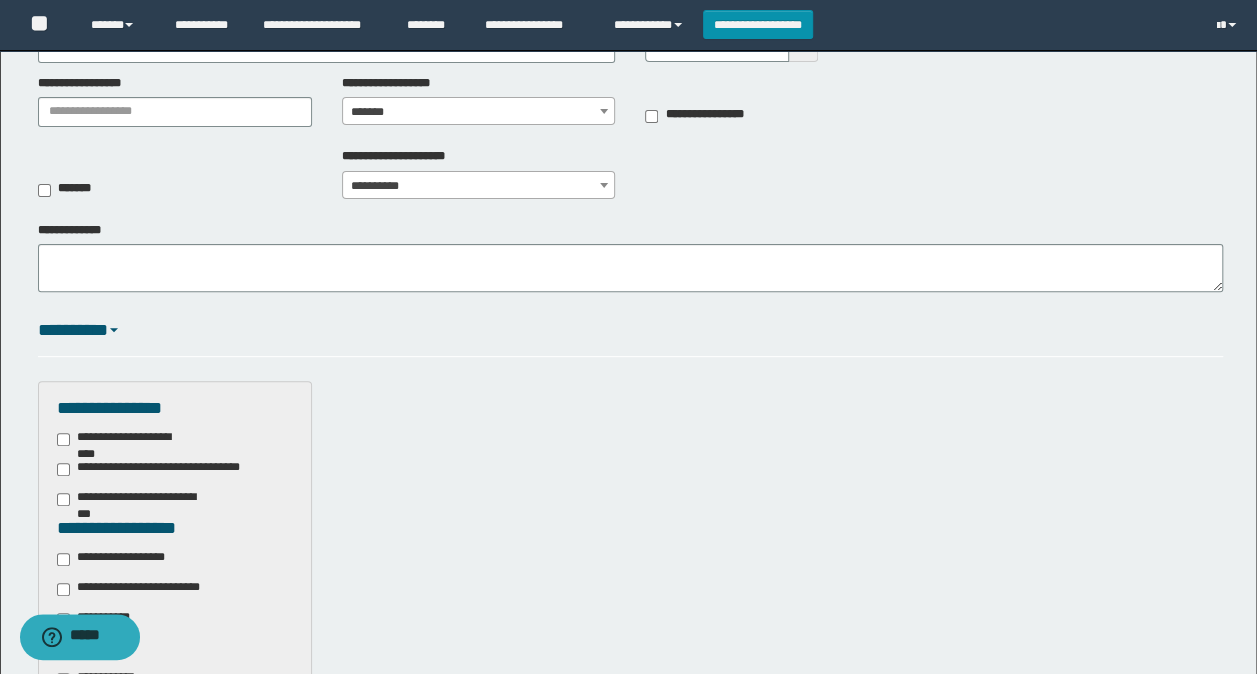 scroll, scrollTop: 500, scrollLeft: 0, axis: vertical 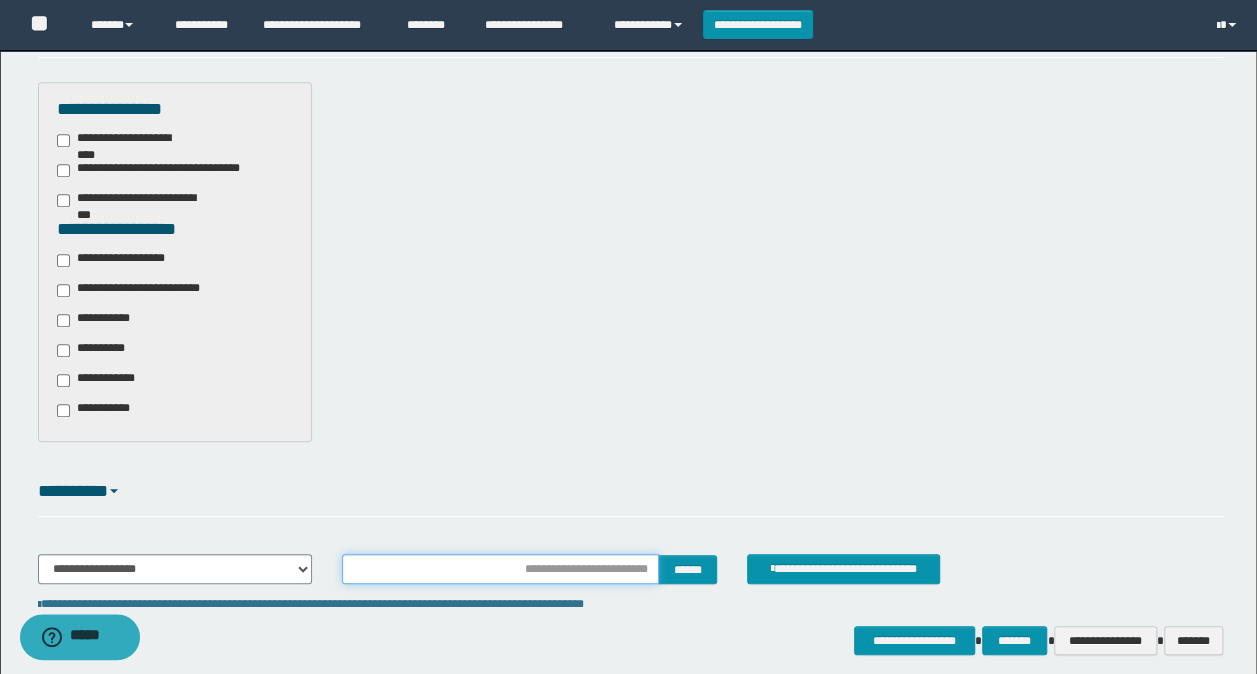 click at bounding box center [501, 569] 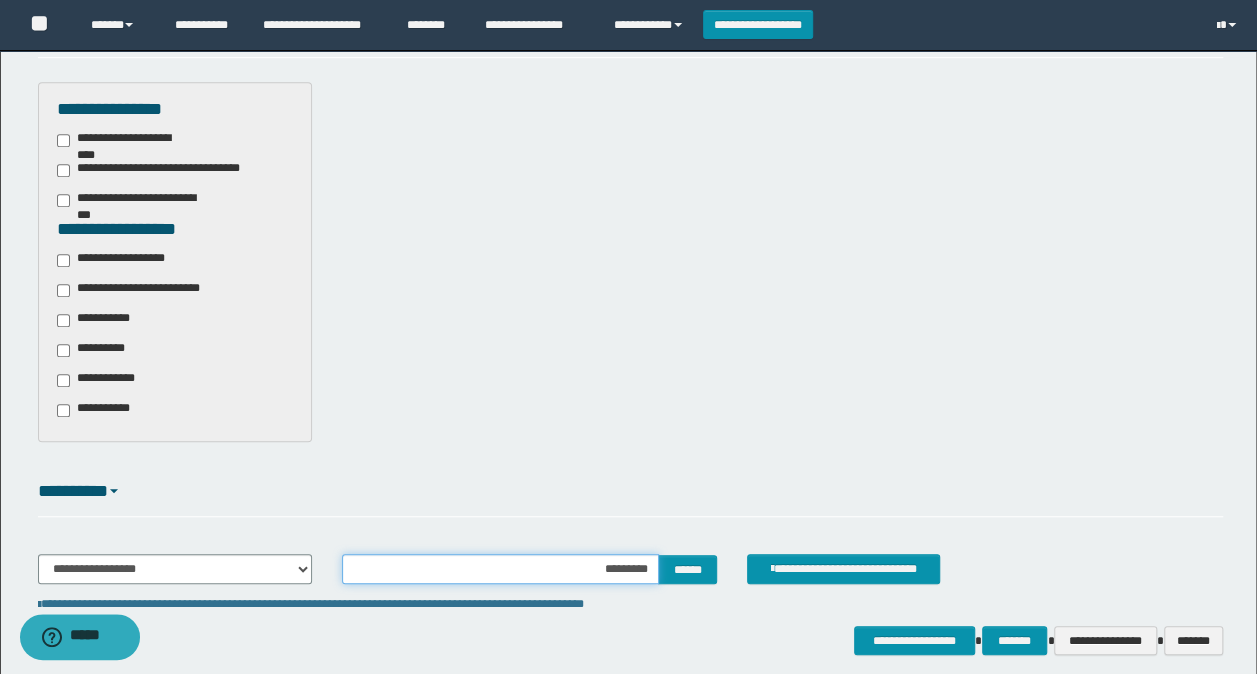 type on "**********" 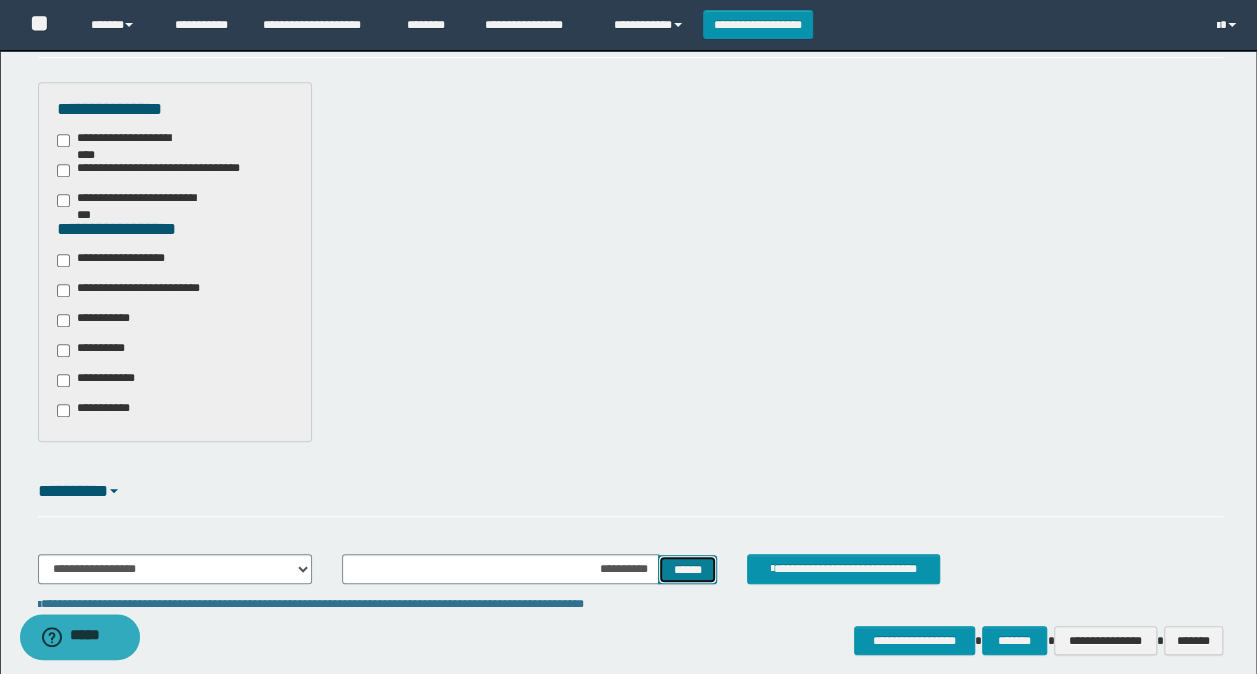 click on "******" at bounding box center (687, 569) 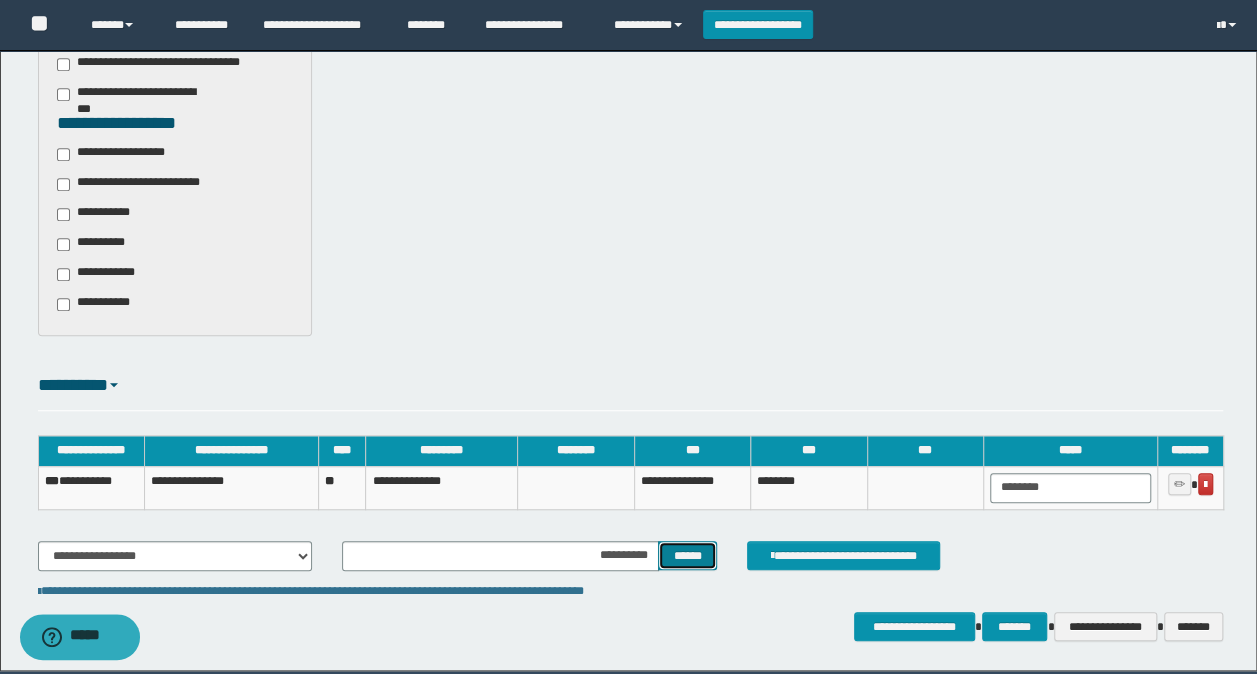 scroll, scrollTop: 678, scrollLeft: 0, axis: vertical 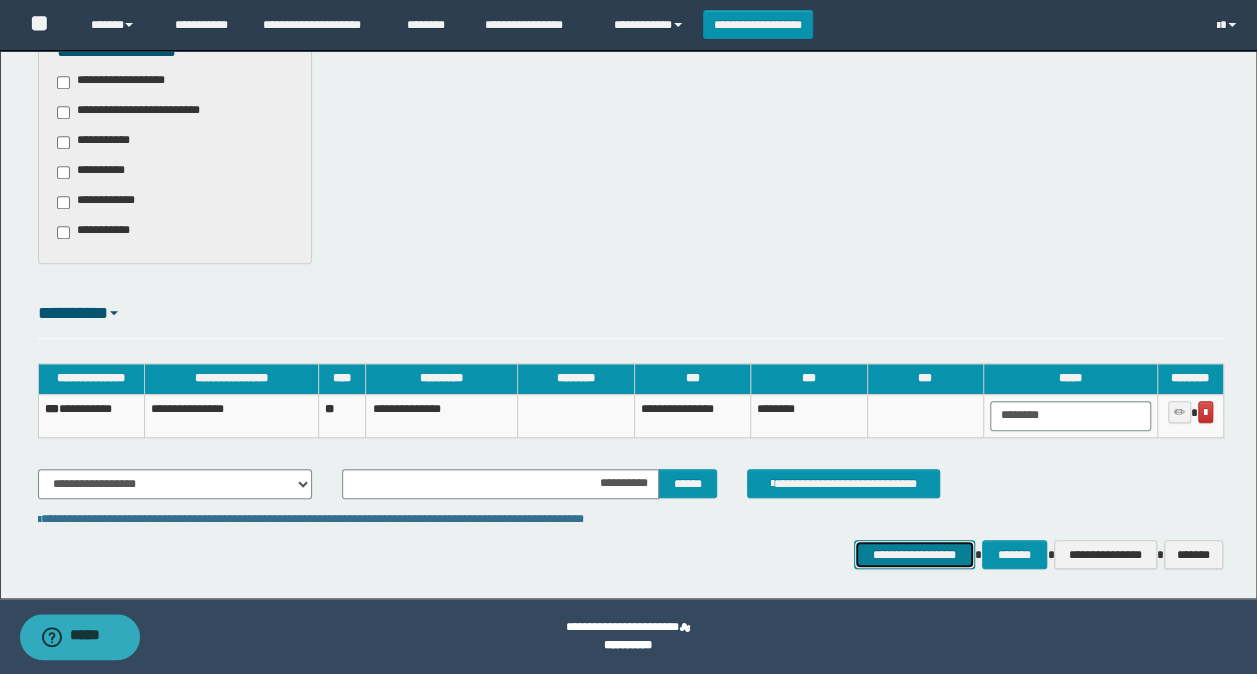 click on "**********" at bounding box center (914, 554) 